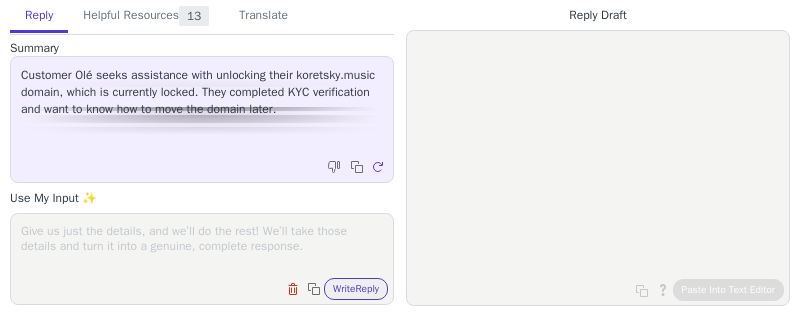 scroll, scrollTop: 0, scrollLeft: 0, axis: both 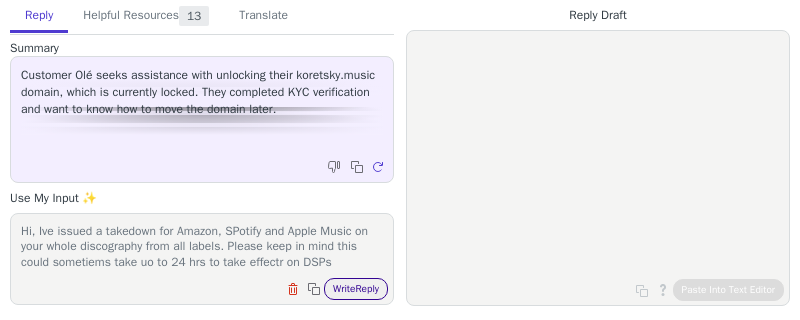 click on "Write  Reply" at bounding box center (356, 289) 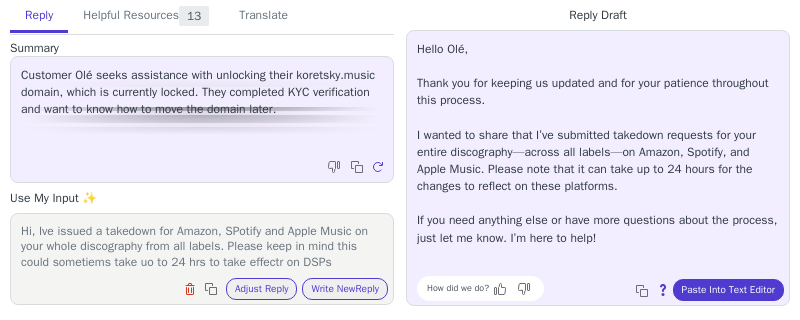 drag, startPoint x: 720, startPoint y: 286, endPoint x: 711, endPoint y: 249, distance: 38.078865 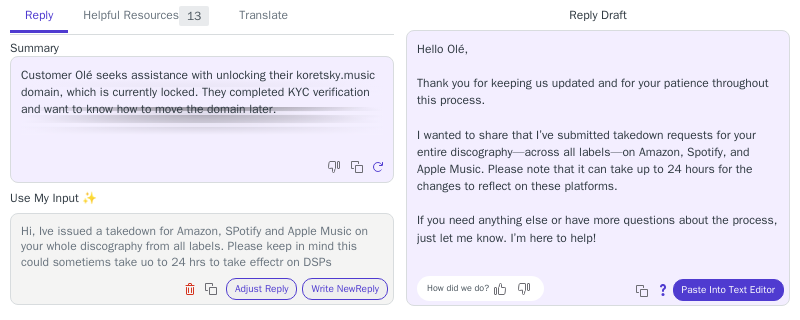 drag, startPoint x: 20, startPoint y: 230, endPoint x: 54, endPoint y: 231, distance: 34.0147 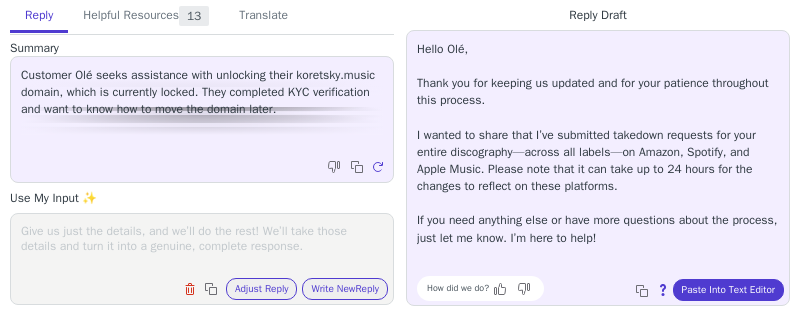 scroll, scrollTop: 0, scrollLeft: 0, axis: both 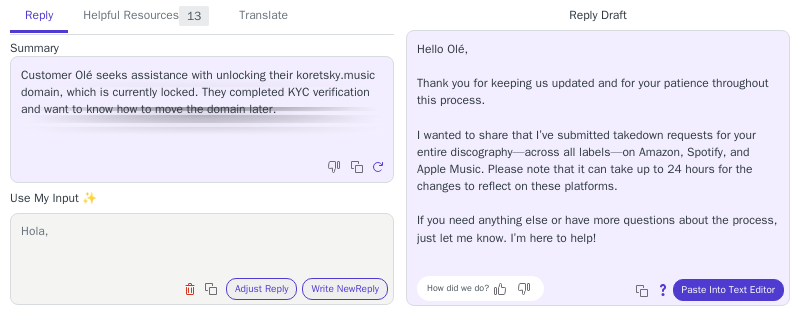 click on "Hola," at bounding box center [202, 246] 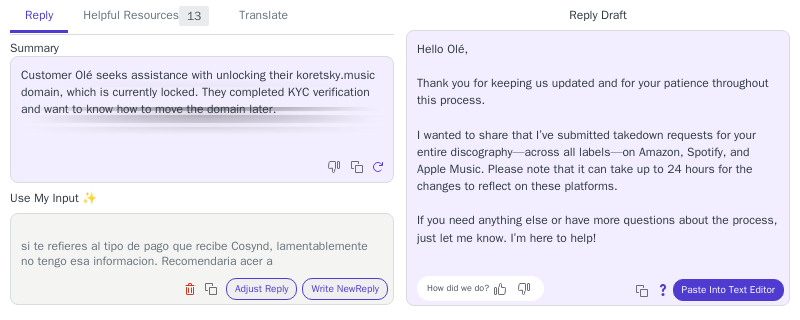 scroll, scrollTop: 31, scrollLeft: 0, axis: vertical 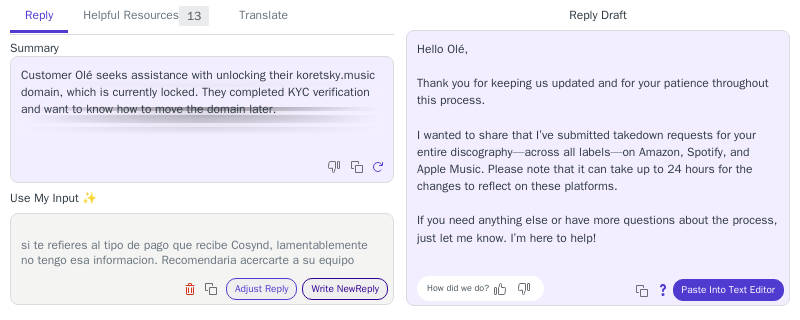 type on "Hola,
si te refieres al tipo de pago que recibe Cosynd, lamentablemente no tengo esa informacion. Recomendaria acercarte a su equipo" 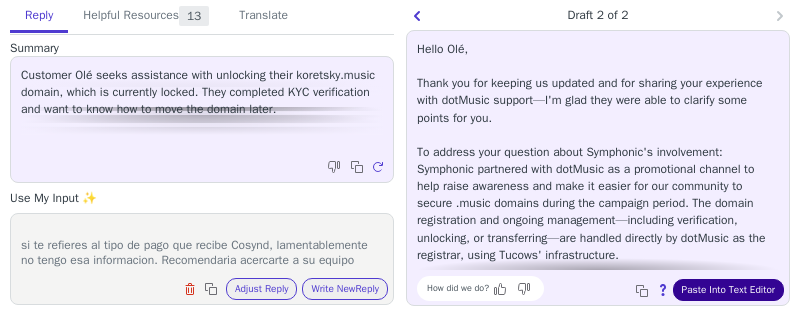 click on "Paste Into Text Editor" at bounding box center (728, 290) 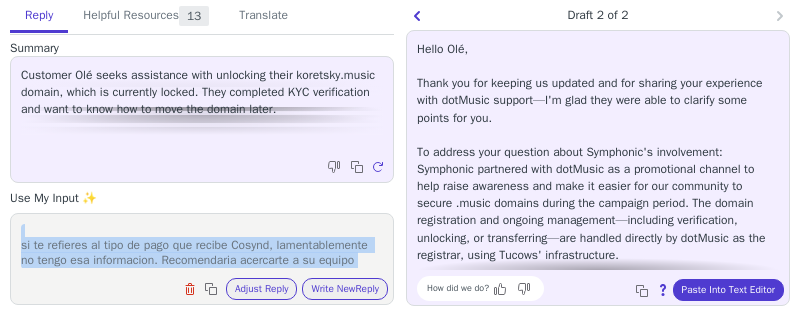 scroll, scrollTop: 0, scrollLeft: 0, axis: both 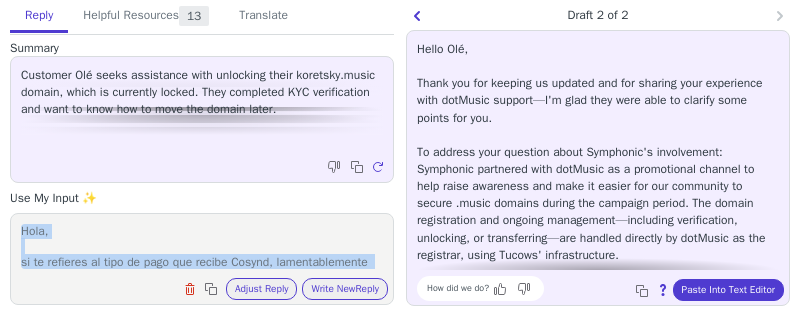 drag, startPoint x: 120, startPoint y: 263, endPoint x: 92, endPoint y: 239, distance: 36.878178 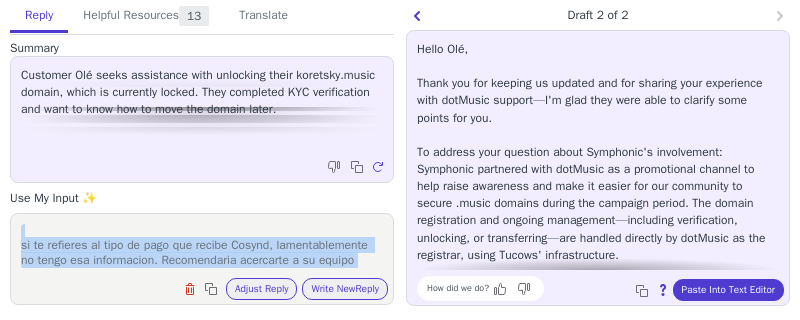 scroll, scrollTop: 0, scrollLeft: 0, axis: both 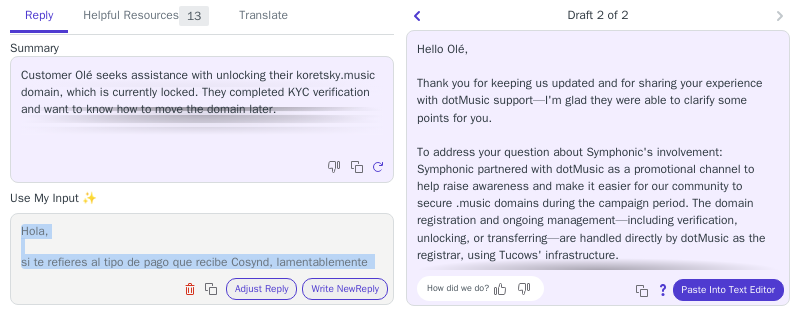 copy on "Hola,
si te refieres al tipo de pago que recibe Cosynd, lamentablemente no tengo esa informacion. Recomendaria acercarte a su equipo
Clear field Copy to clipboard" 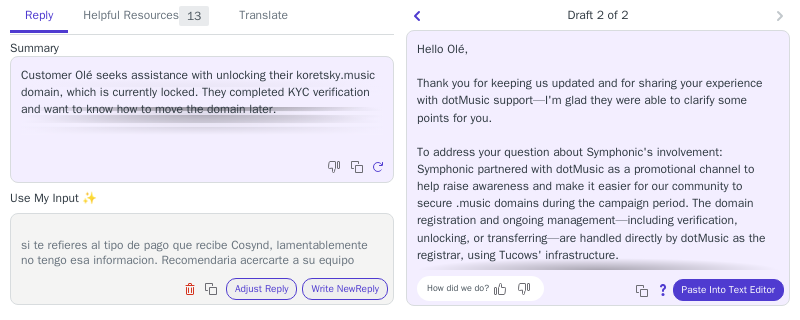 scroll, scrollTop: 47, scrollLeft: 0, axis: vertical 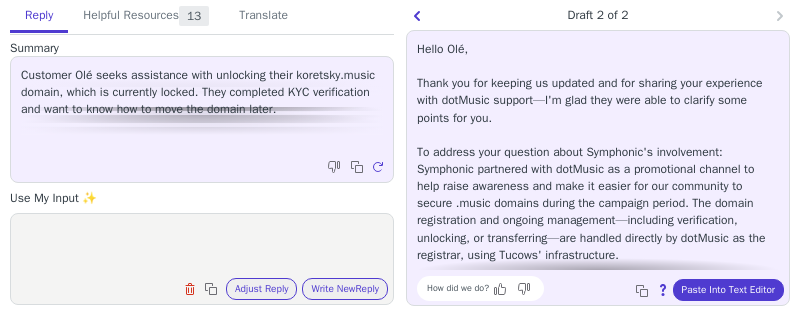 type 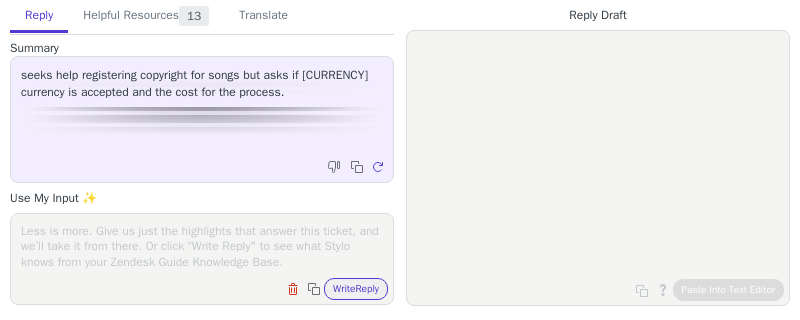 scroll, scrollTop: 0, scrollLeft: 0, axis: both 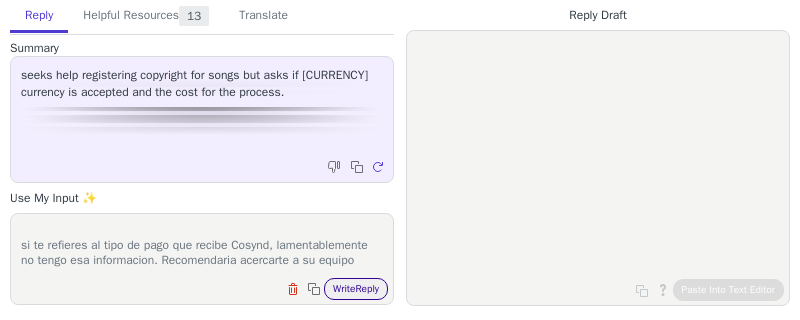 type on "Hola,
si te refieres al tipo de pago que recibe Cosynd, lamentablemente no tengo esa informacion. Recomendaria acercarte a su equipo" 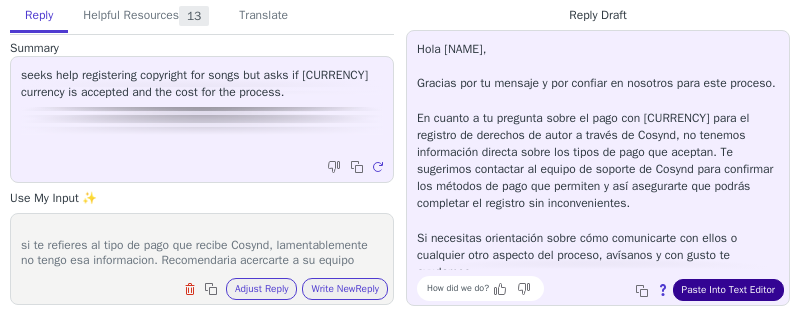 click on "Paste Into Text Editor" at bounding box center [728, 290] 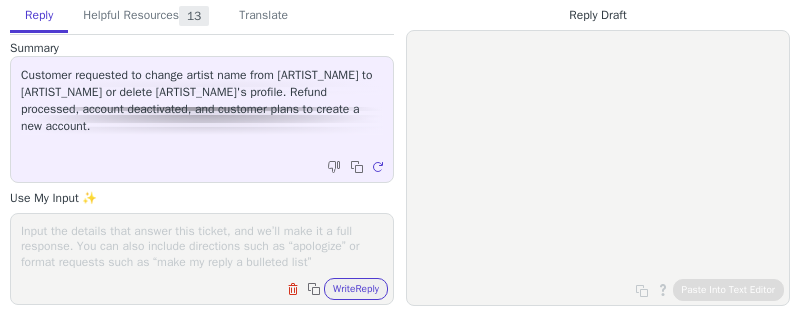 scroll, scrollTop: 0, scrollLeft: 0, axis: both 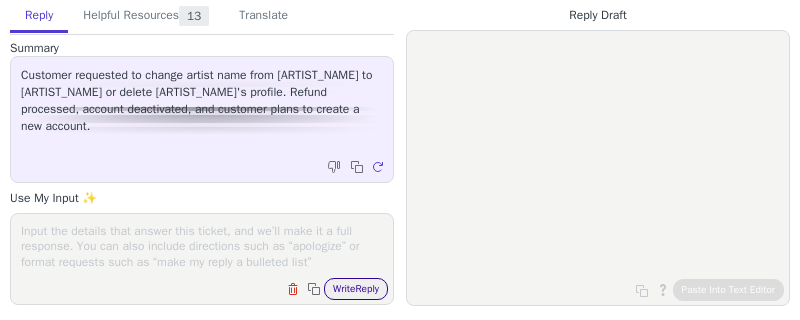 click on "Write  Reply" at bounding box center [356, 289] 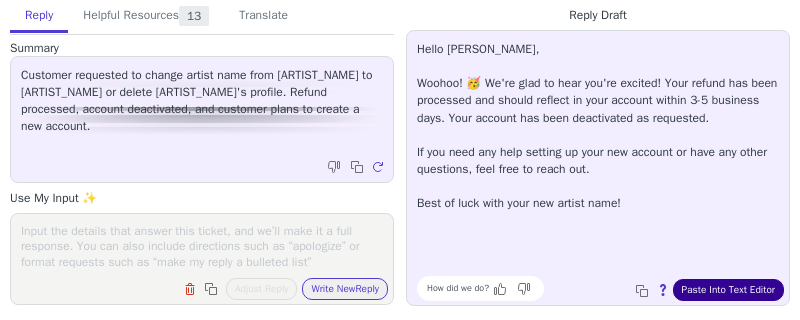 click on "Paste Into Text Editor" at bounding box center [728, 290] 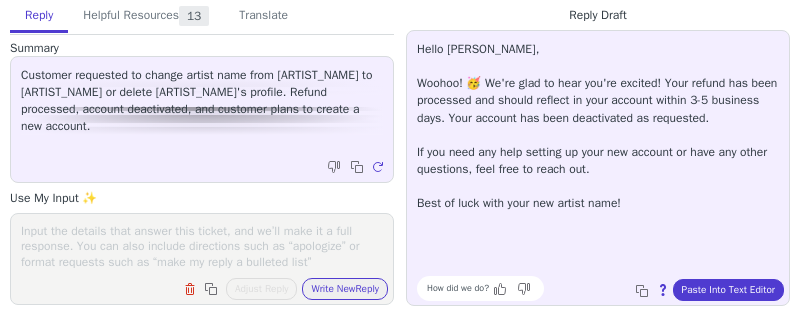 click at bounding box center [202, 246] 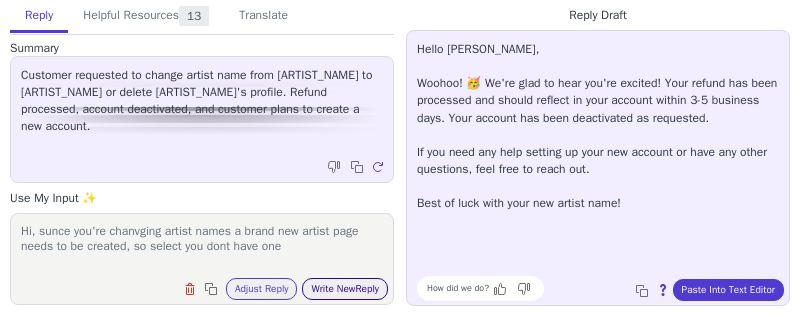 click on "Write New  Reply" at bounding box center (345, 289) 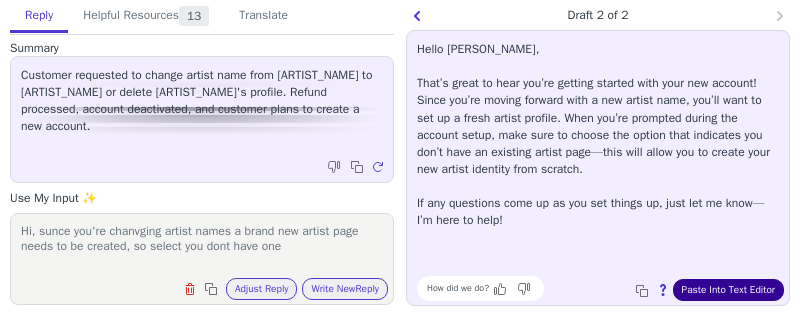 click on "Paste Into Text Editor" at bounding box center [728, 290] 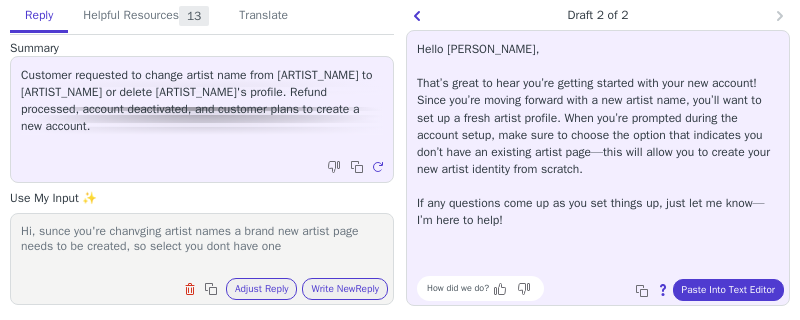 drag, startPoint x: 311, startPoint y: 252, endPoint x: 38, endPoint y: 232, distance: 273.73163 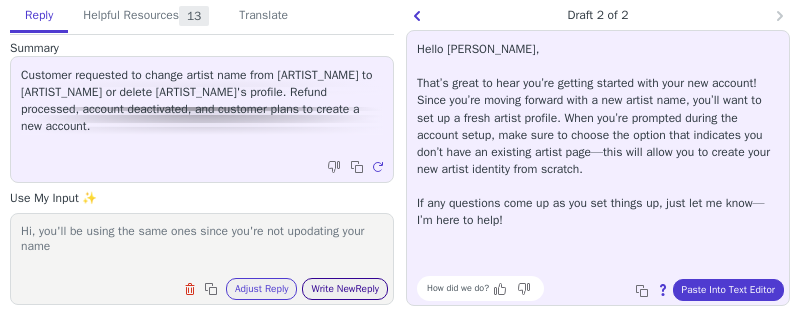 type on "Hi, you'll be using the same ones since you're not upodating your name" 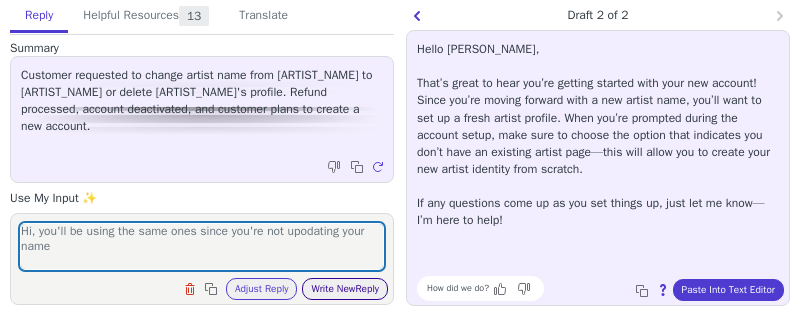 click on "Write New  Reply" at bounding box center (345, 289) 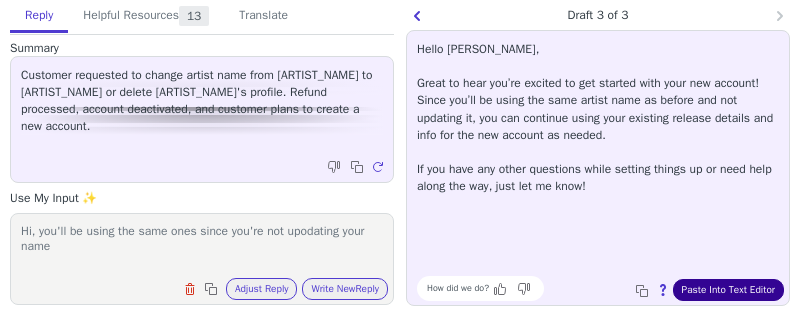 click on "Paste Into Text Editor" at bounding box center (728, 290) 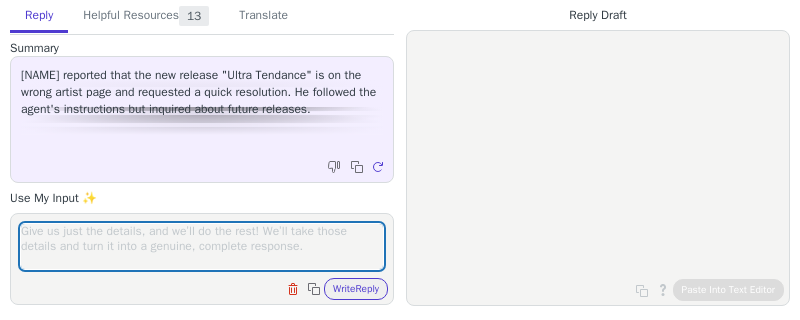 scroll, scrollTop: 0, scrollLeft: 0, axis: both 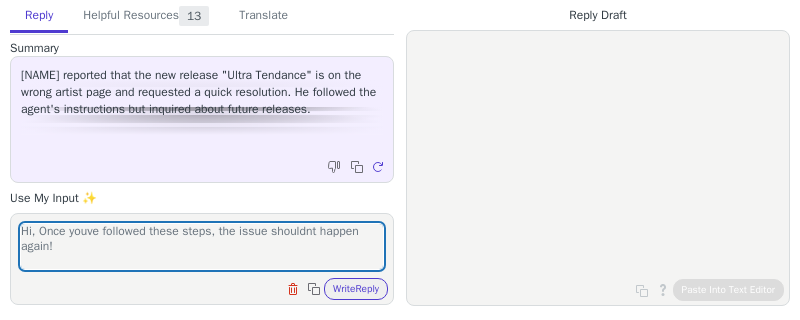 type on "Hi, Once youve followed these steps, the issue shouldnt happen again!" 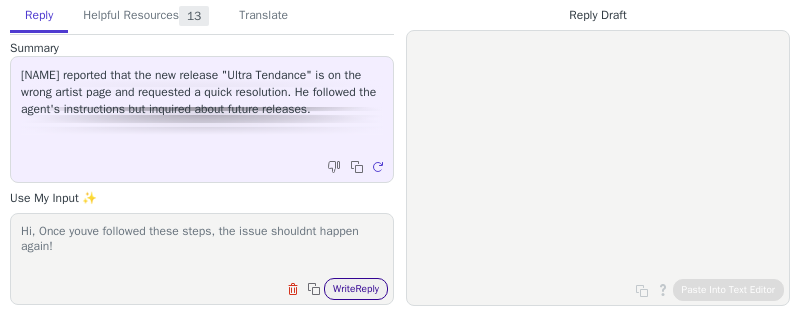 drag, startPoint x: 347, startPoint y: 277, endPoint x: 344, endPoint y: 290, distance: 13.341664 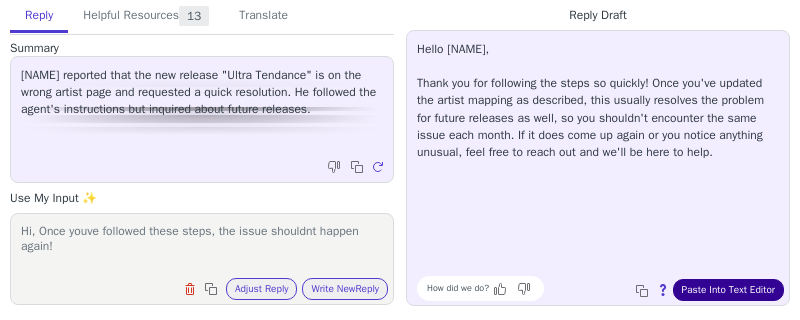 click on "Paste Into Text Editor" at bounding box center [728, 290] 